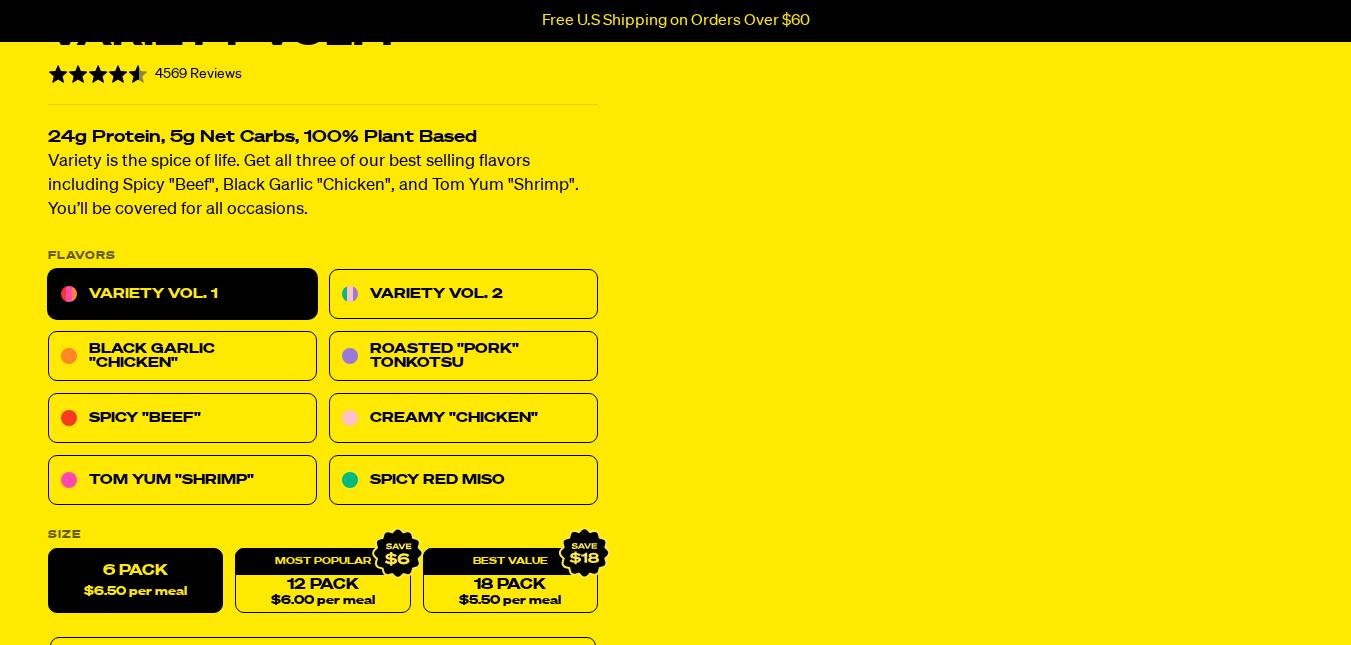 scroll, scrollTop: 200, scrollLeft: 0, axis: vertical 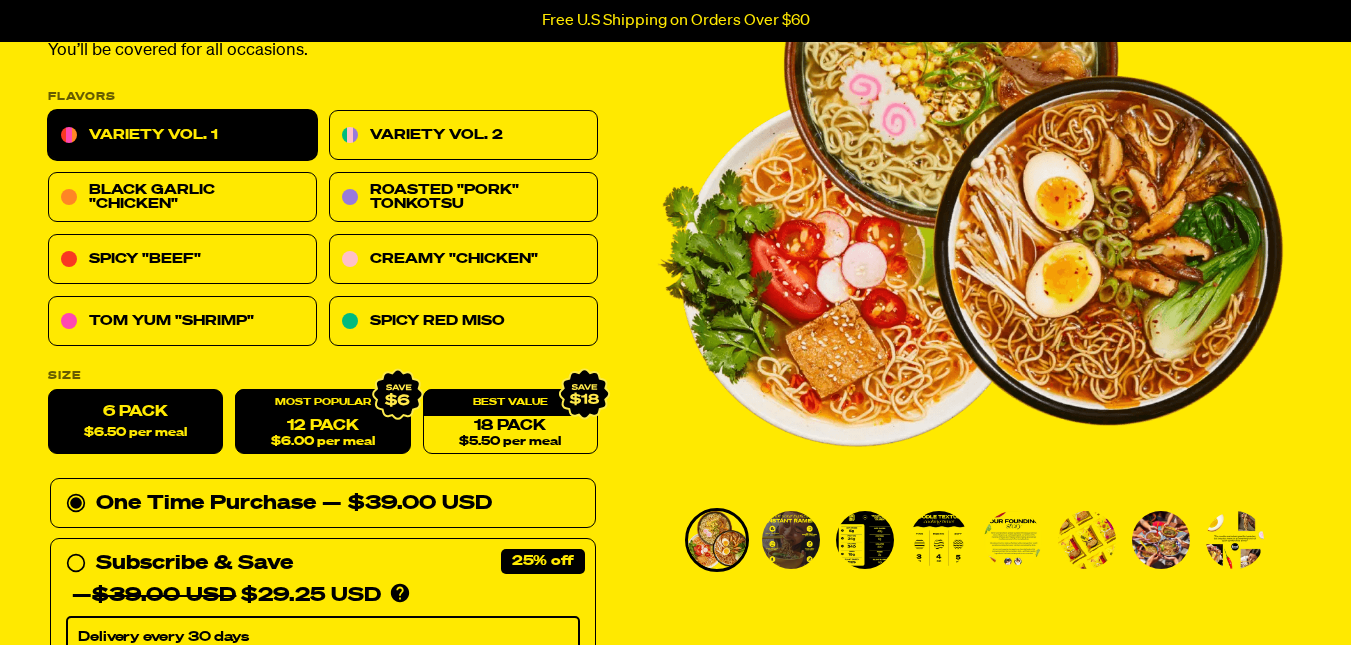 click on "12 Pack
$6.00 per meal" at bounding box center (322, 422) 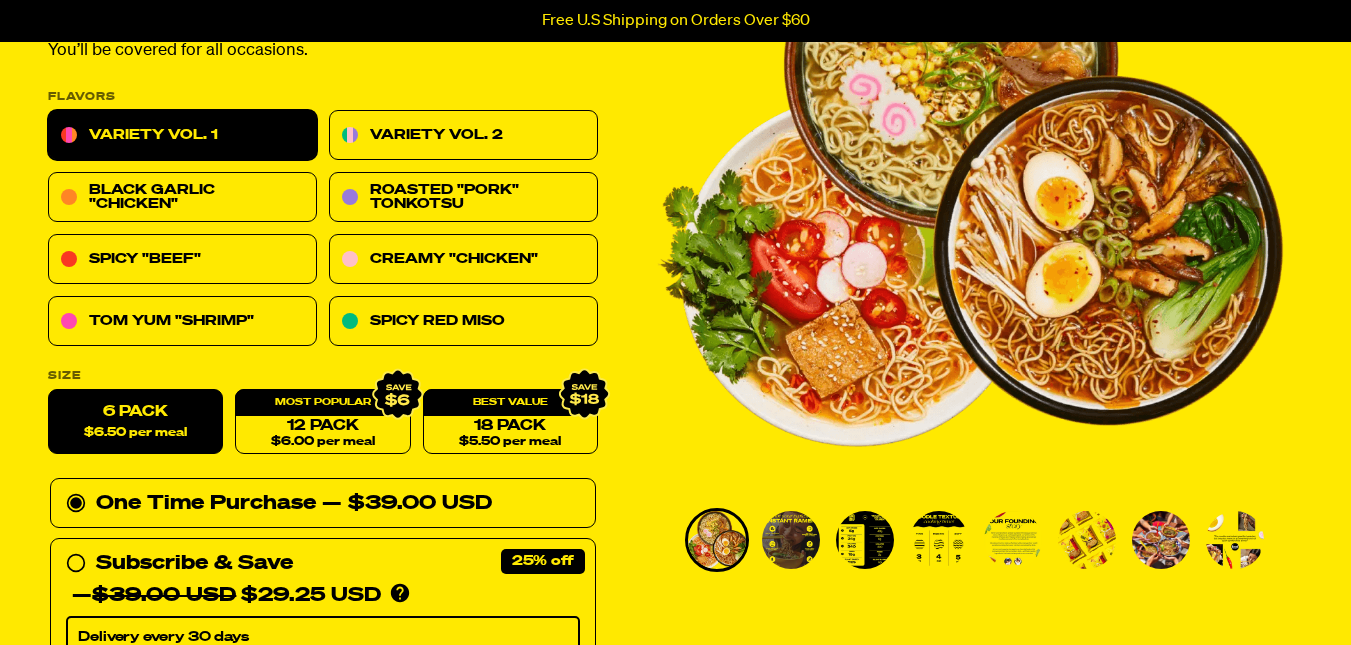 click on "6 Pack $6.50 per meal" at bounding box center (135, 422) 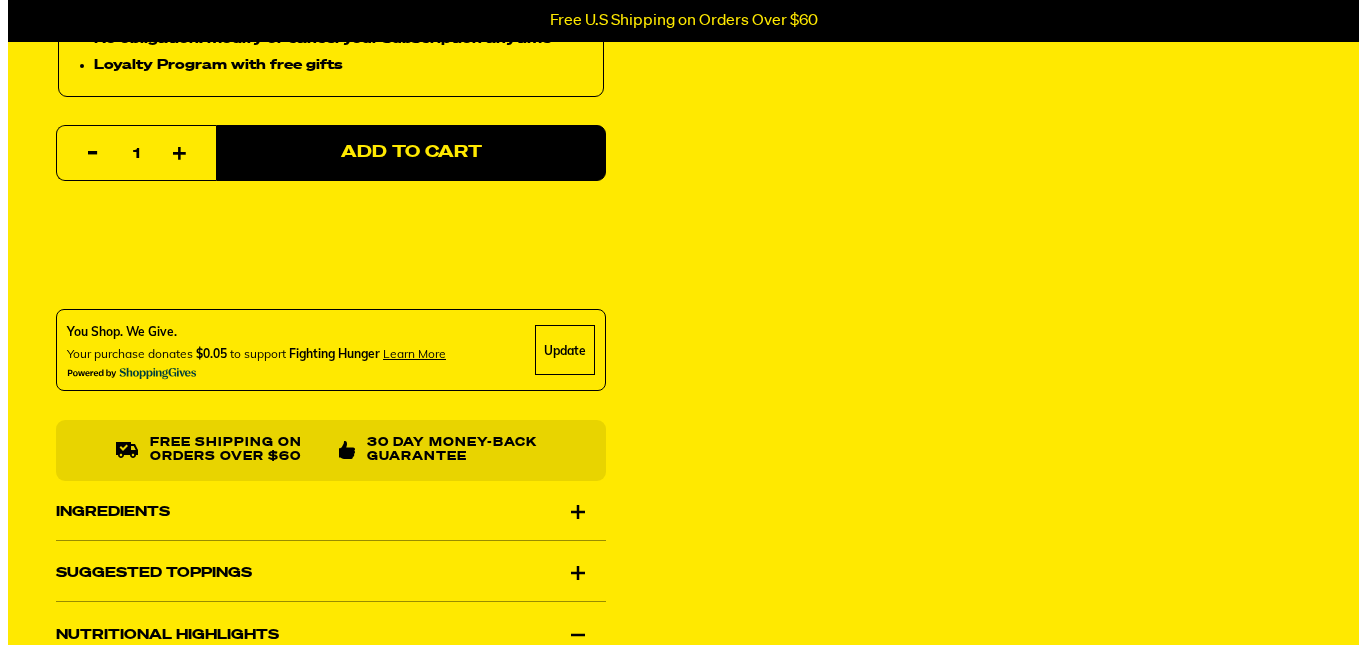 scroll, scrollTop: 964, scrollLeft: 0, axis: vertical 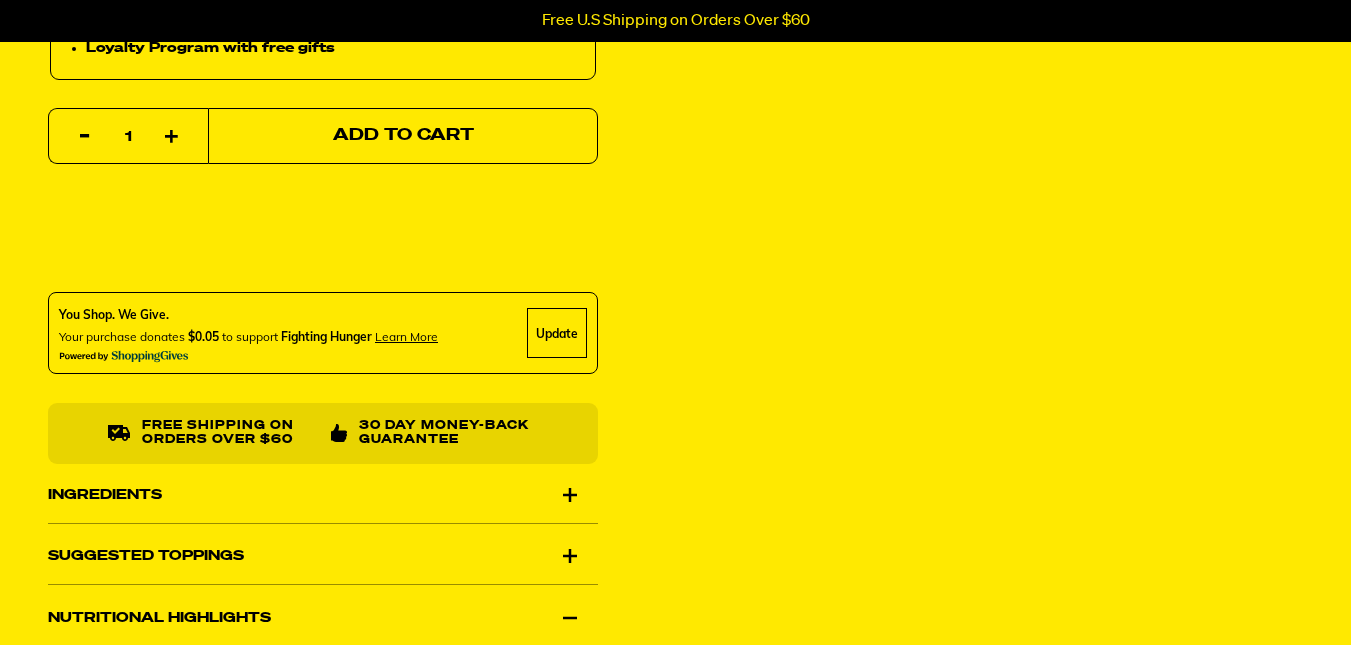 click on "Add to Cart" at bounding box center (403, 136) 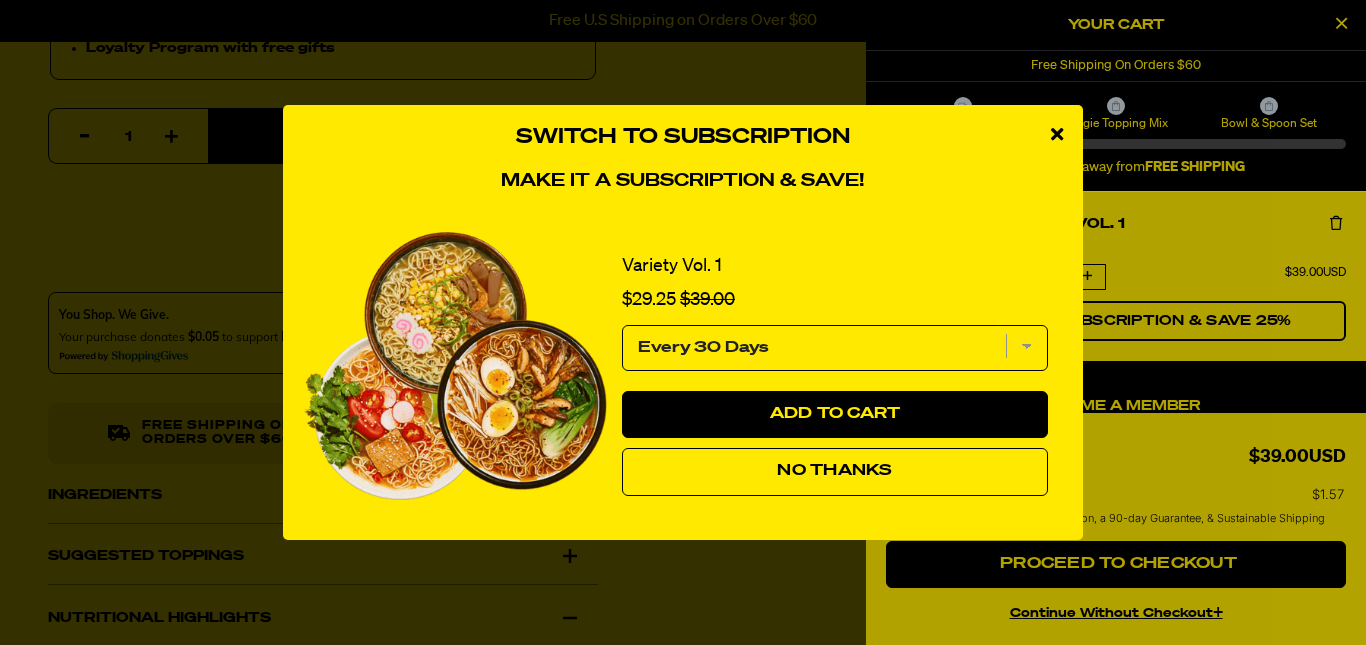 click on "No Thanks" at bounding box center (835, 472) 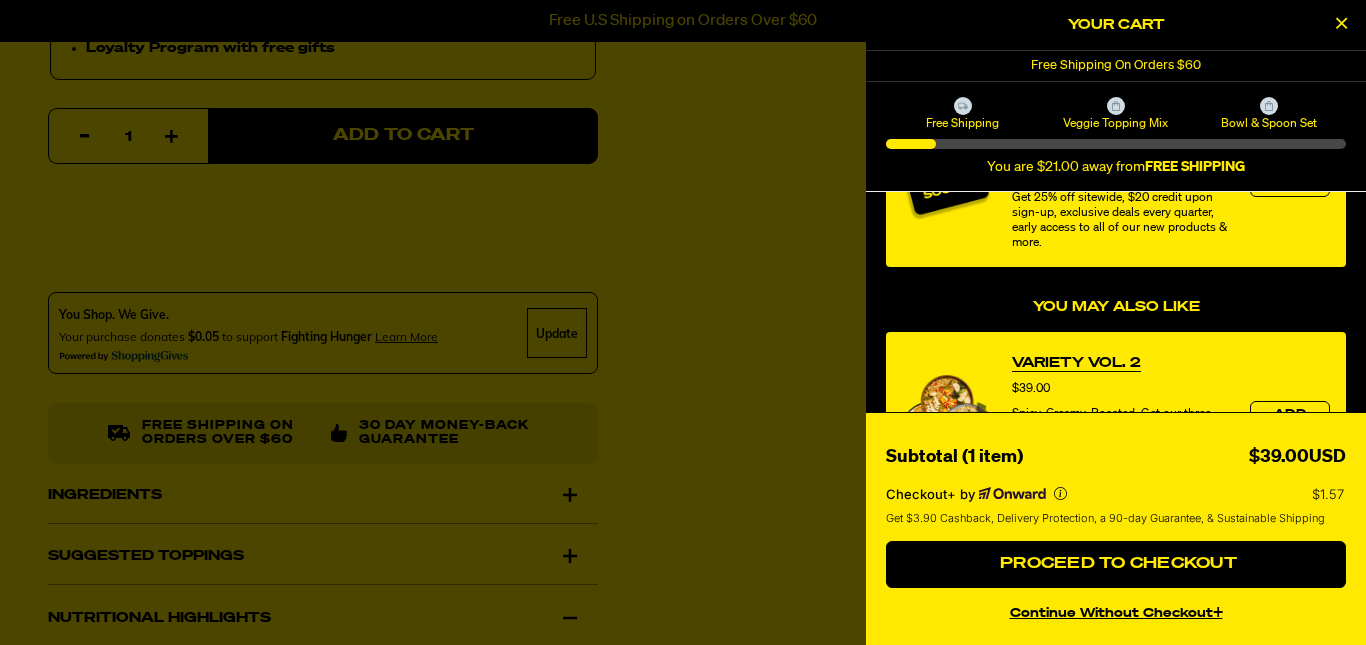 scroll, scrollTop: 324, scrollLeft: 0, axis: vertical 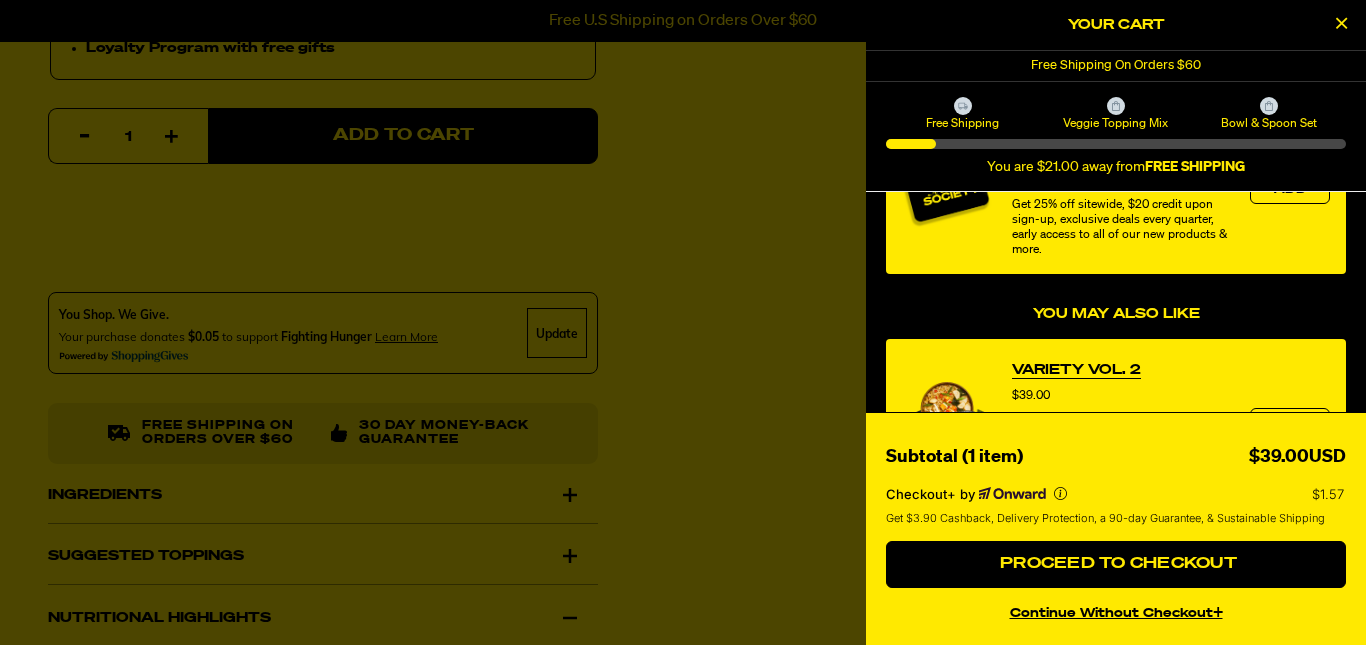 click at bounding box center [683, 322] 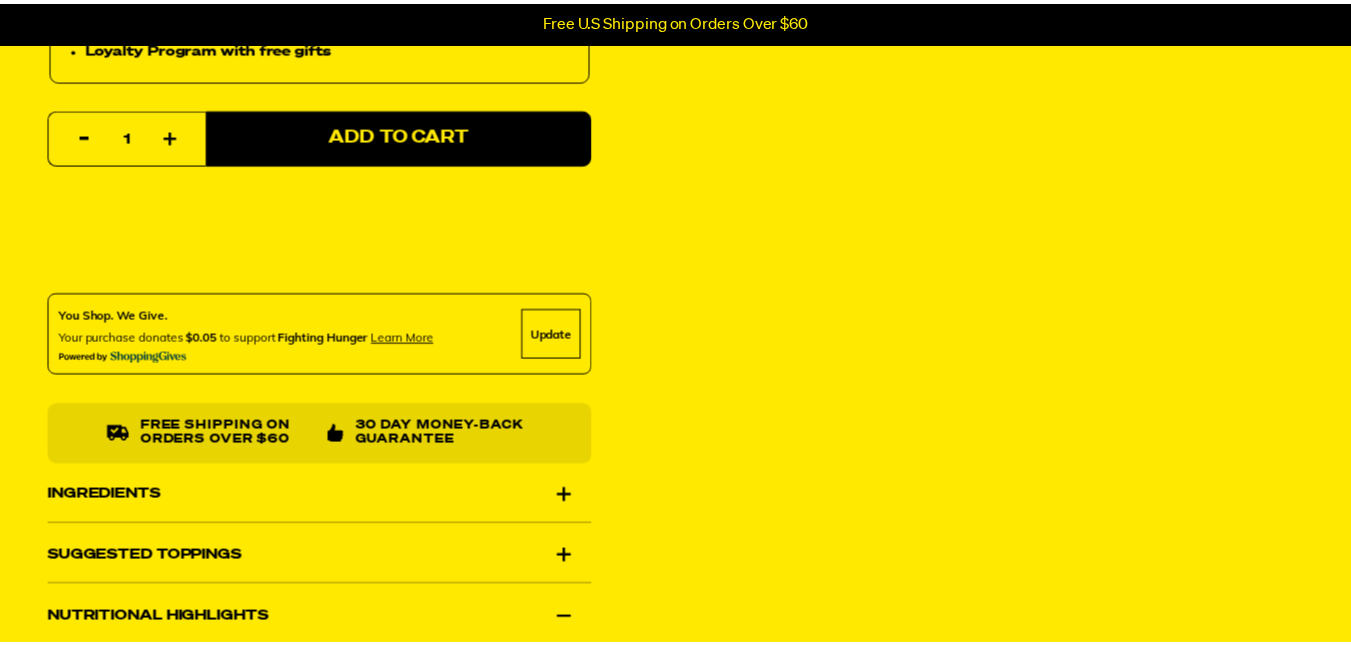 scroll, scrollTop: 0, scrollLeft: 0, axis: both 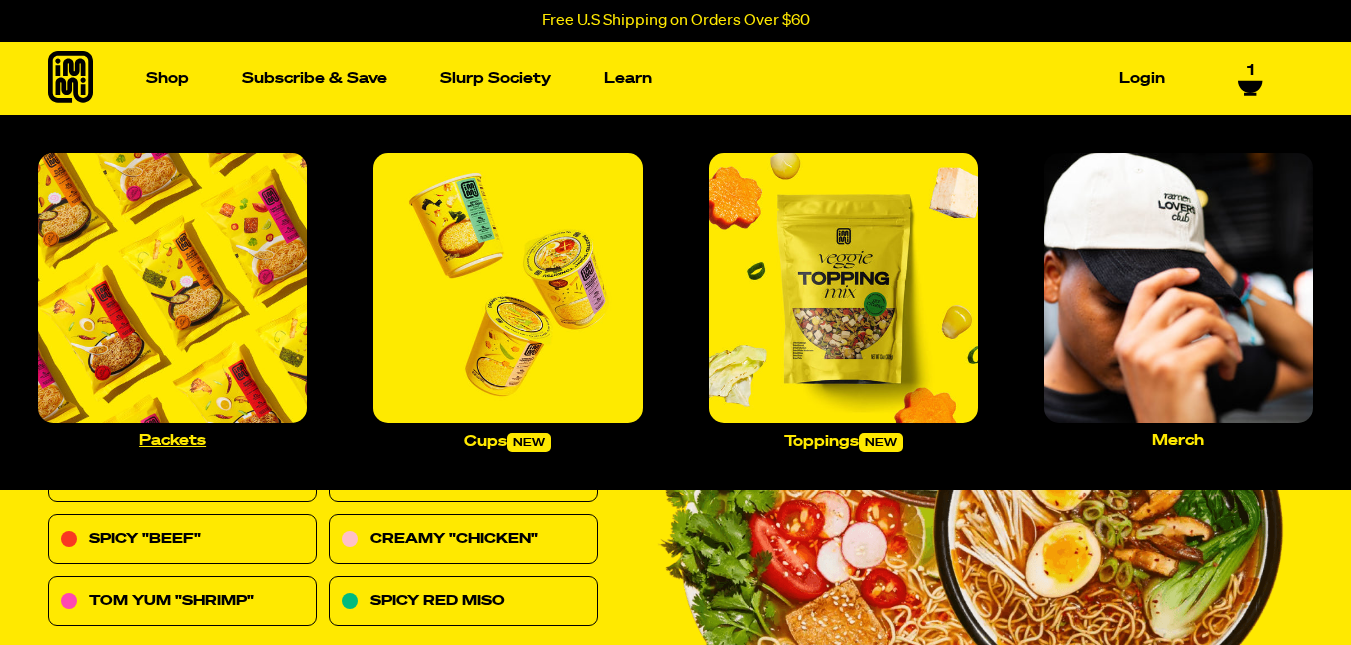 click at bounding box center [172, 287] 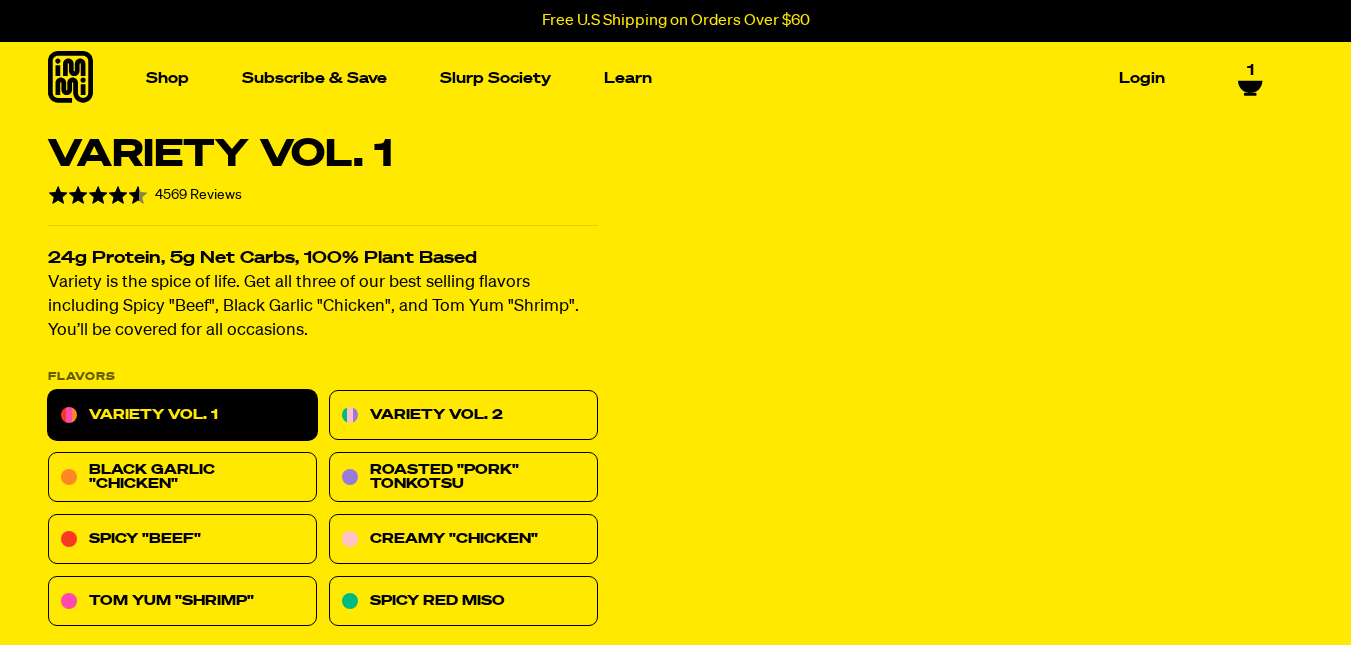 scroll, scrollTop: 0, scrollLeft: 0, axis: both 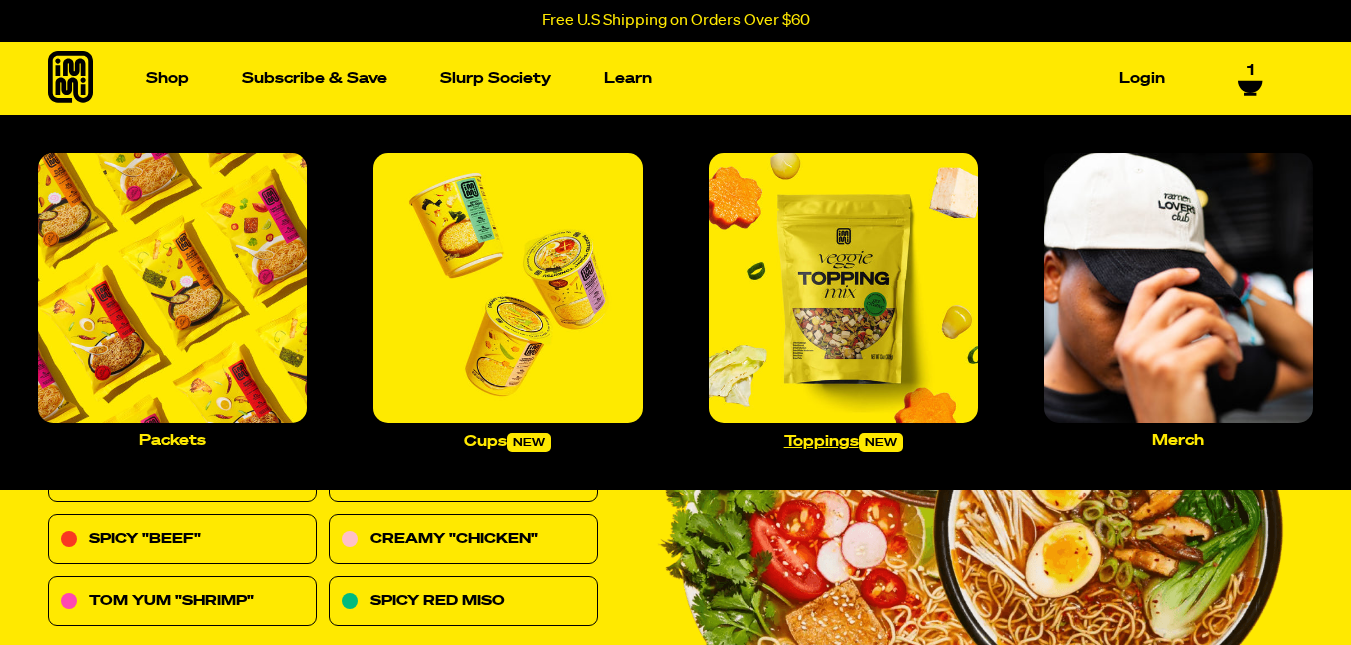 click at bounding box center [843, 287] 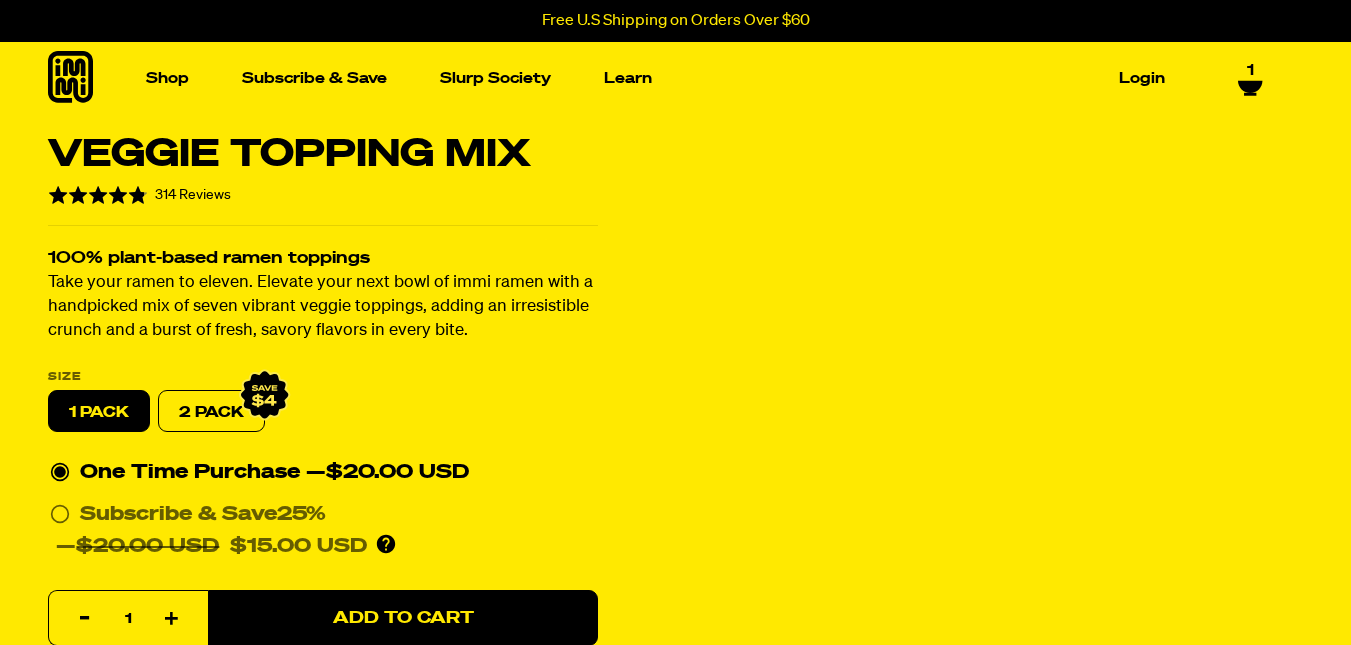 scroll, scrollTop: 0, scrollLeft: 0, axis: both 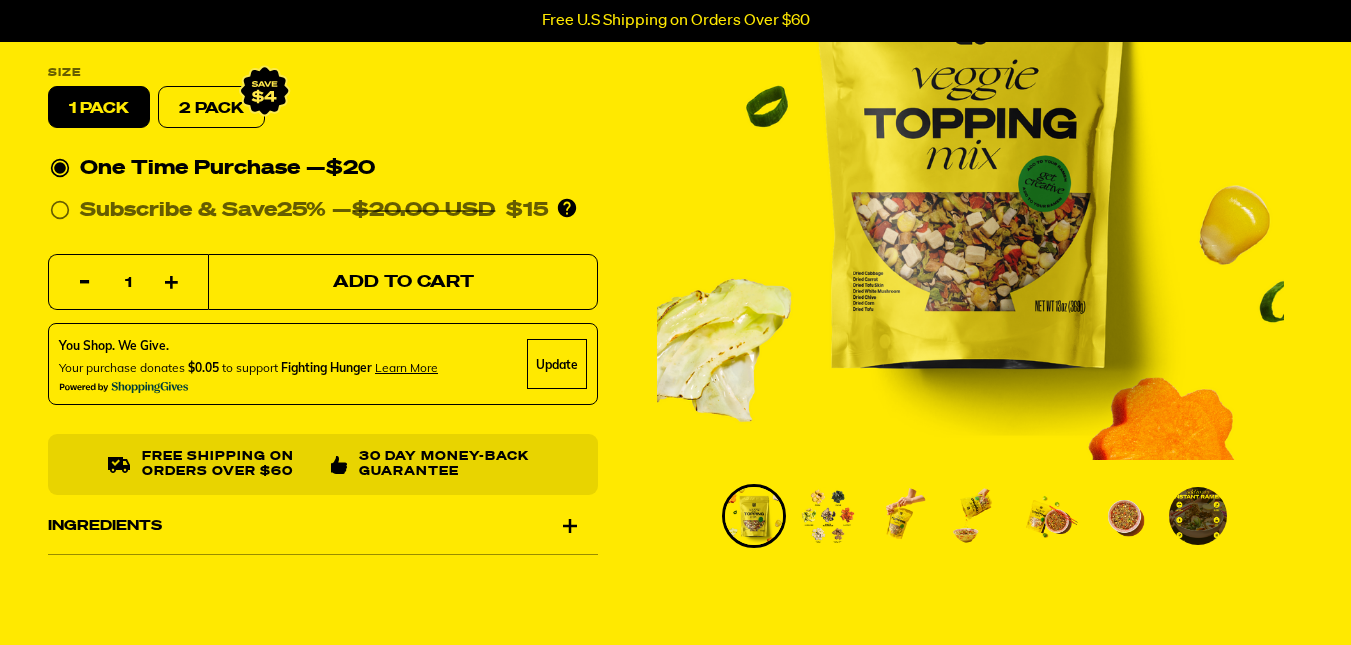 click on "Add to Cart" at bounding box center (403, 282) 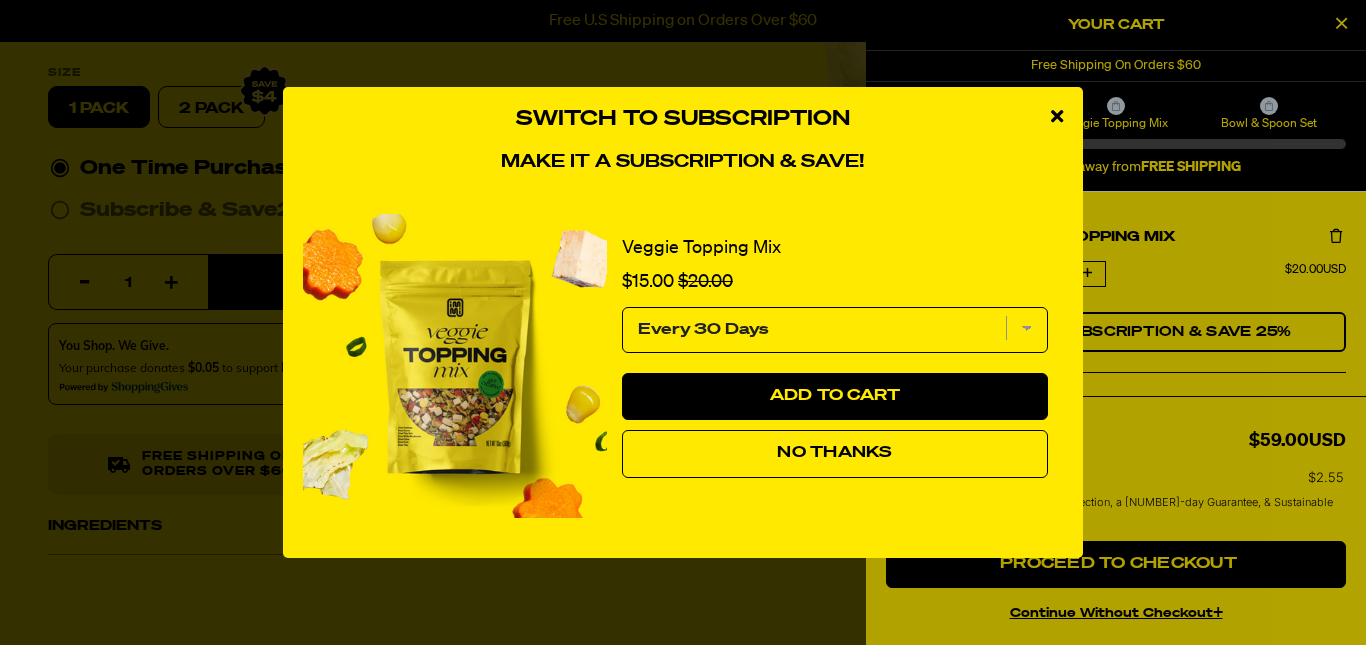 click on "No Thanks" at bounding box center (835, 454) 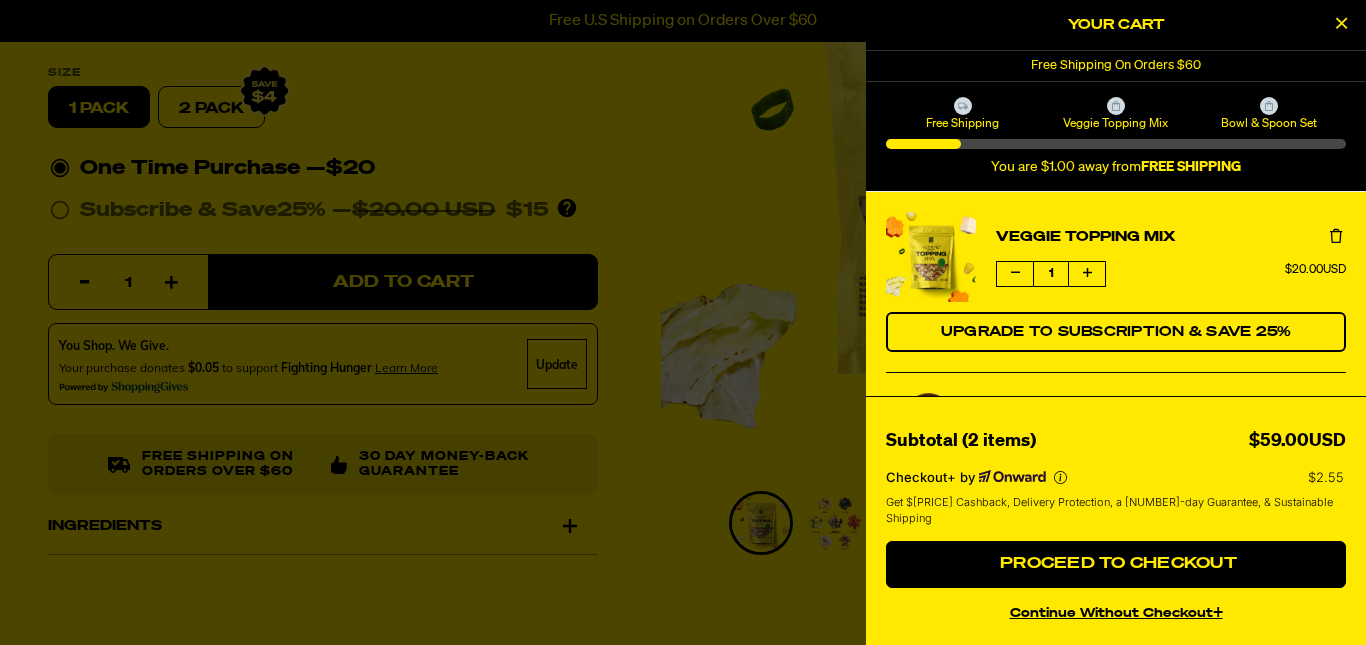 click at bounding box center [683, 322] 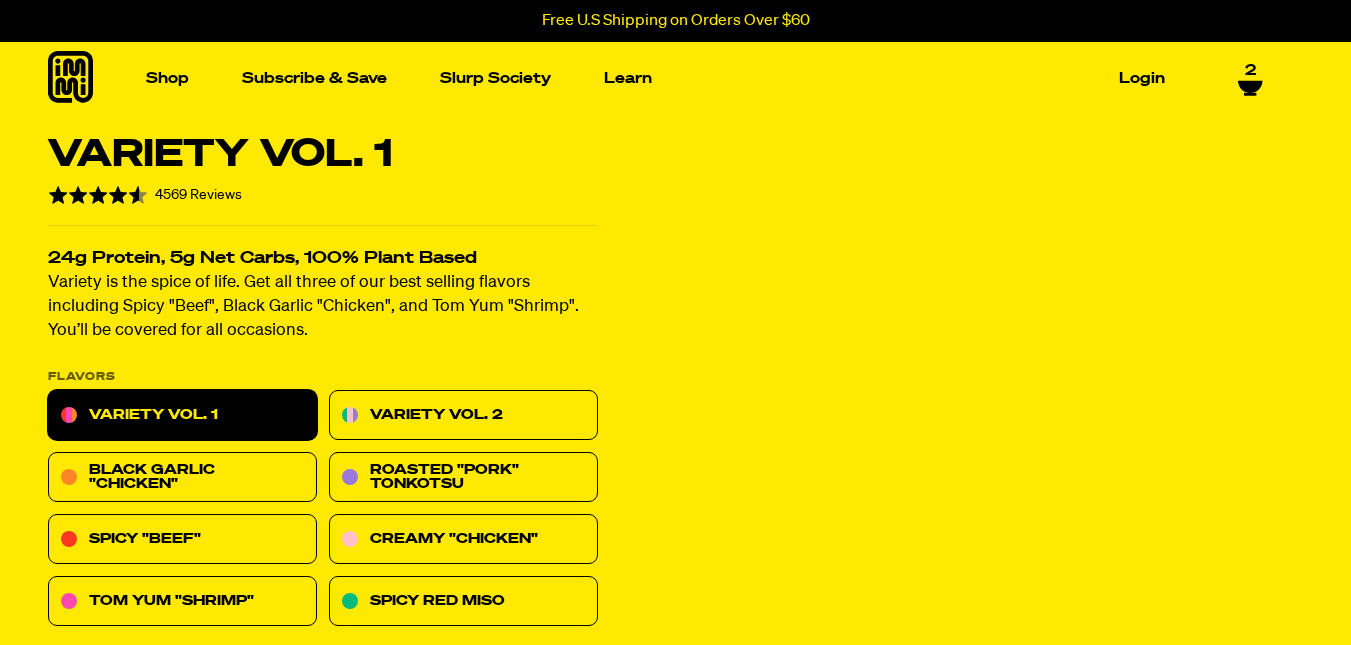 select 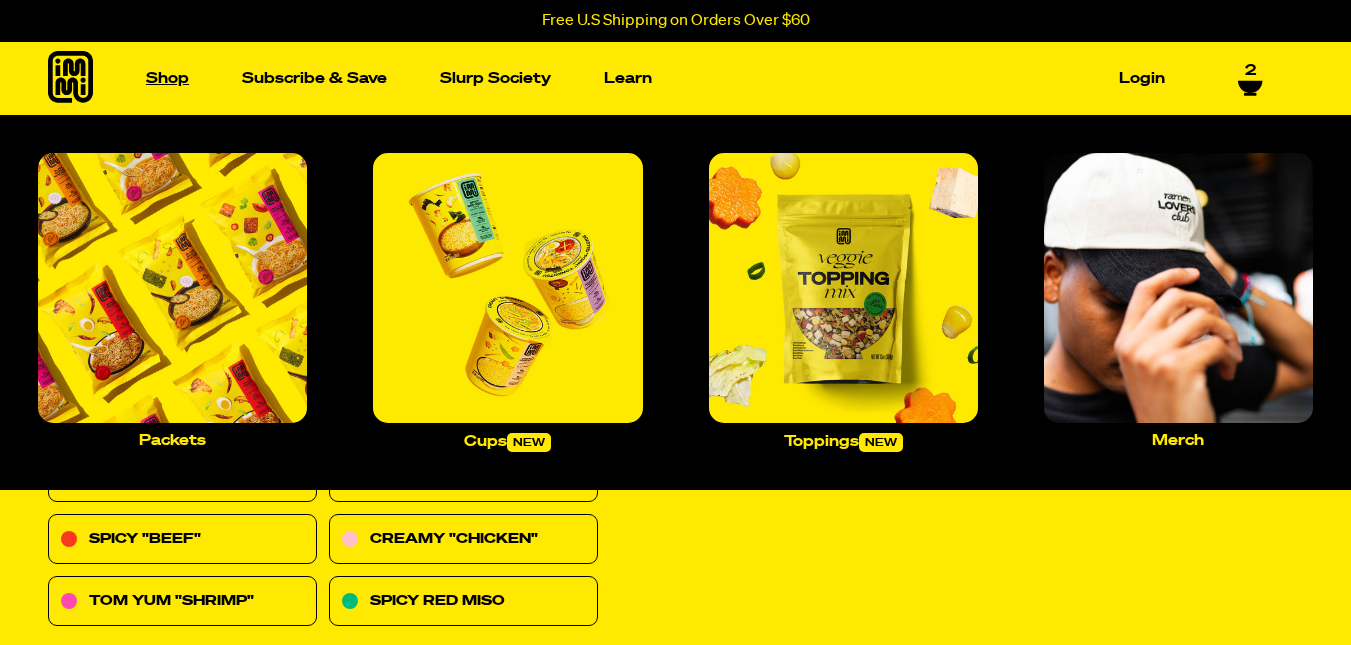 scroll, scrollTop: 0, scrollLeft: 0, axis: both 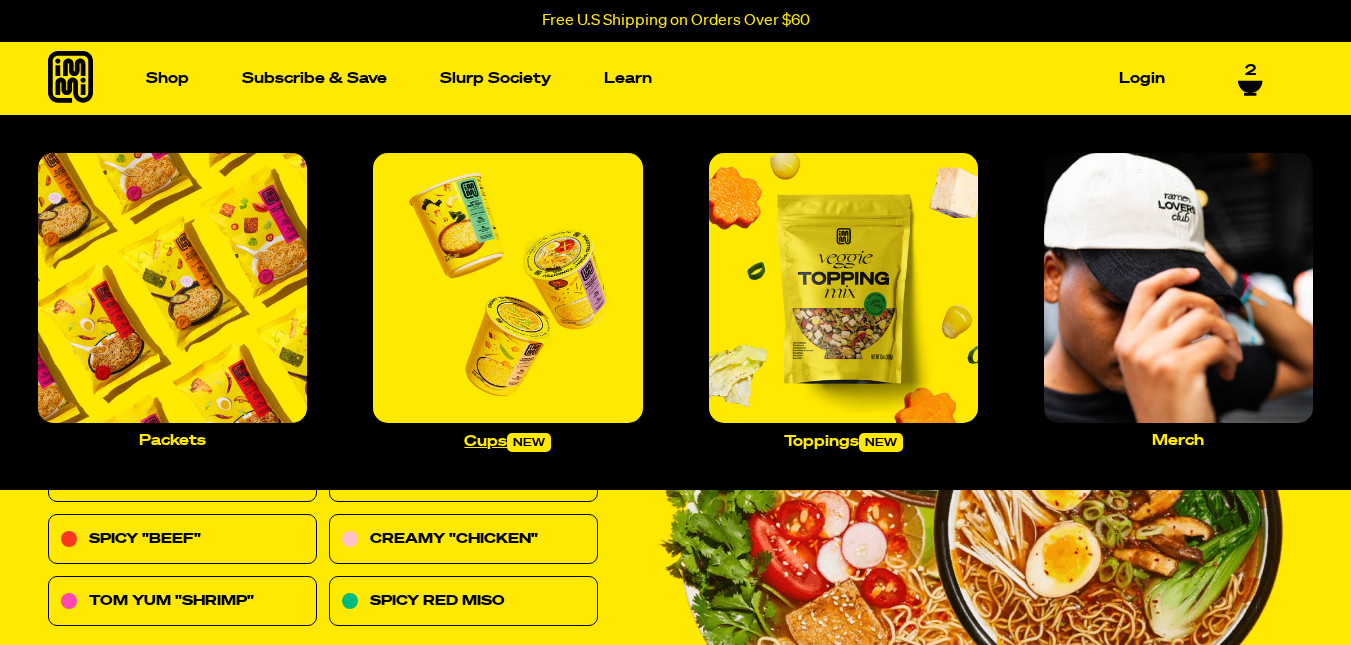 click at bounding box center (507, 287) 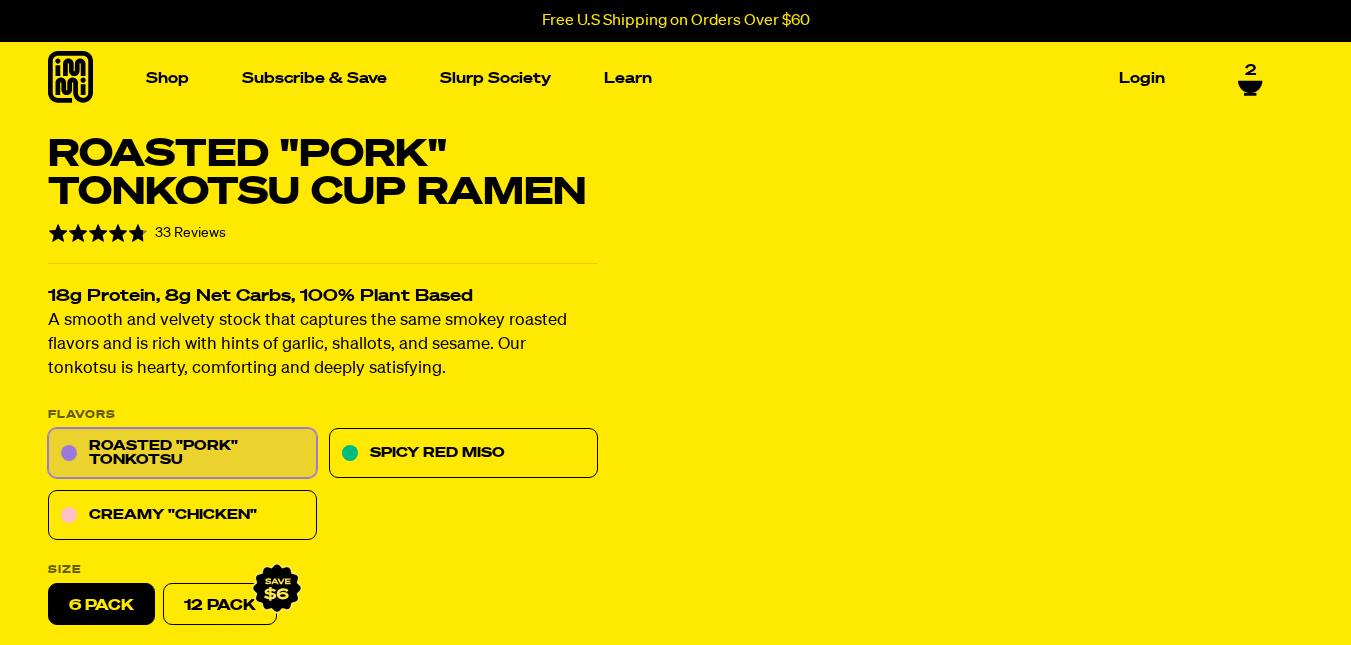 scroll, scrollTop: 0, scrollLeft: 0, axis: both 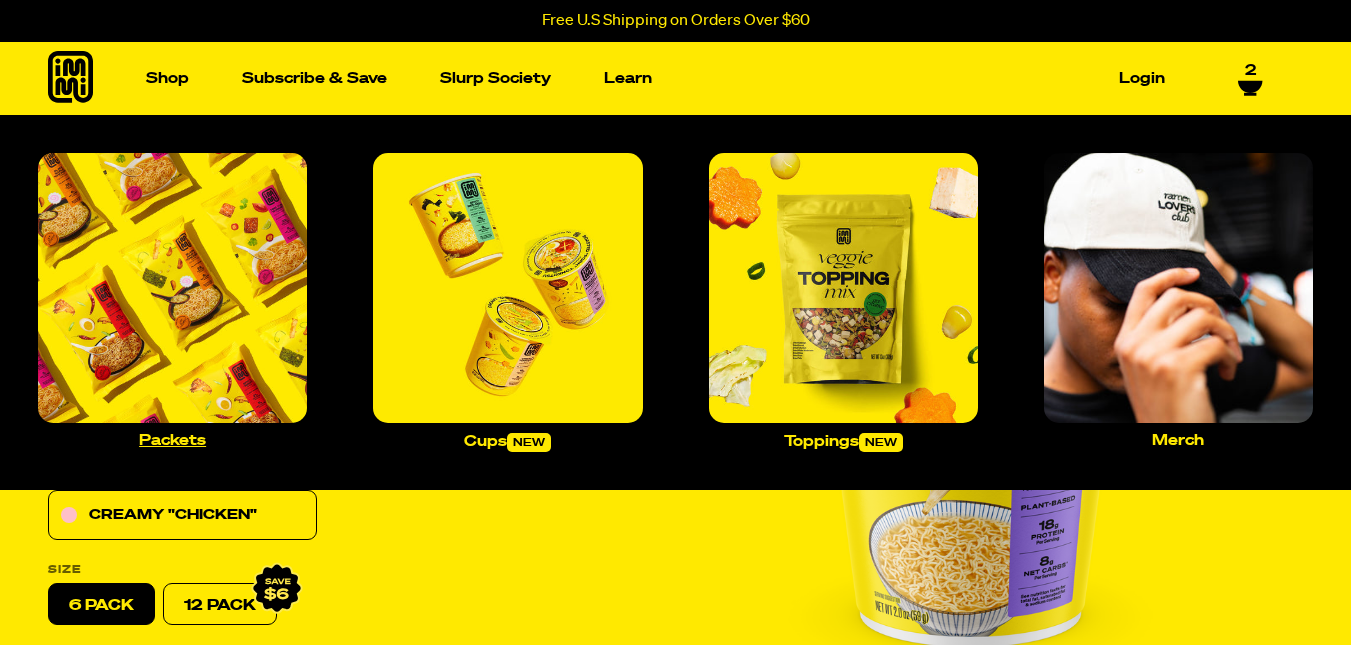 click at bounding box center (172, 287) 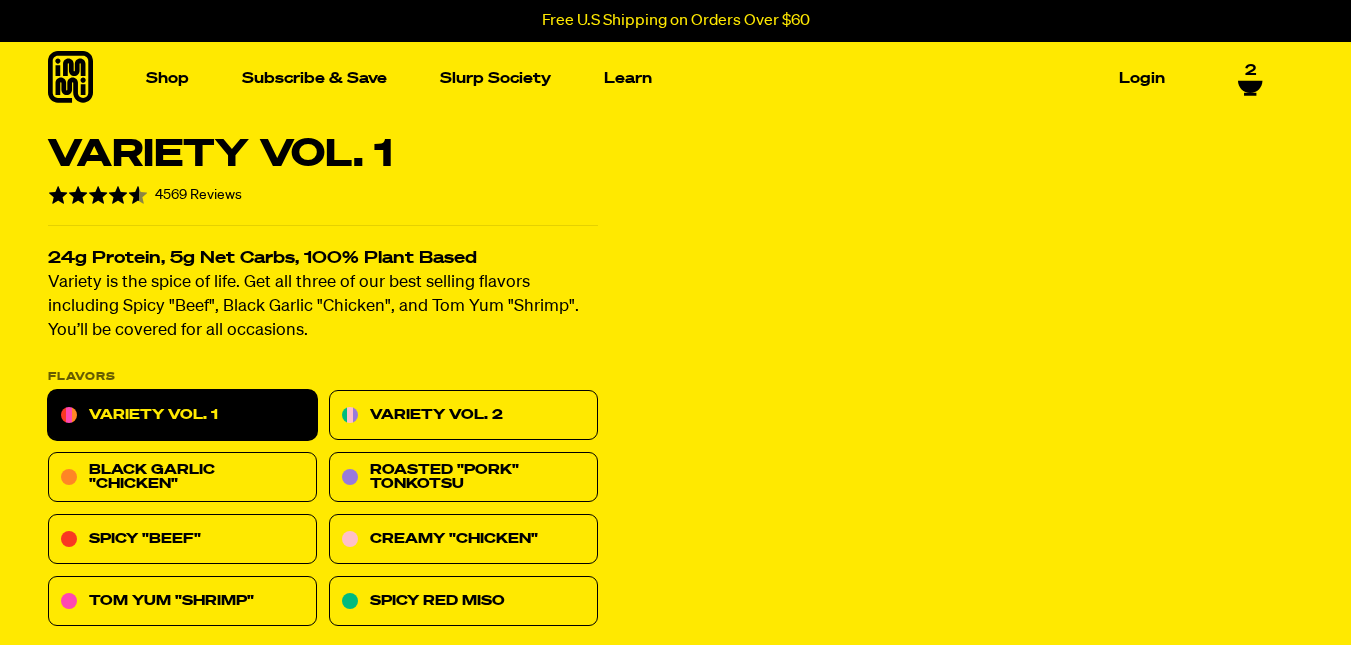 scroll, scrollTop: 0, scrollLeft: 0, axis: both 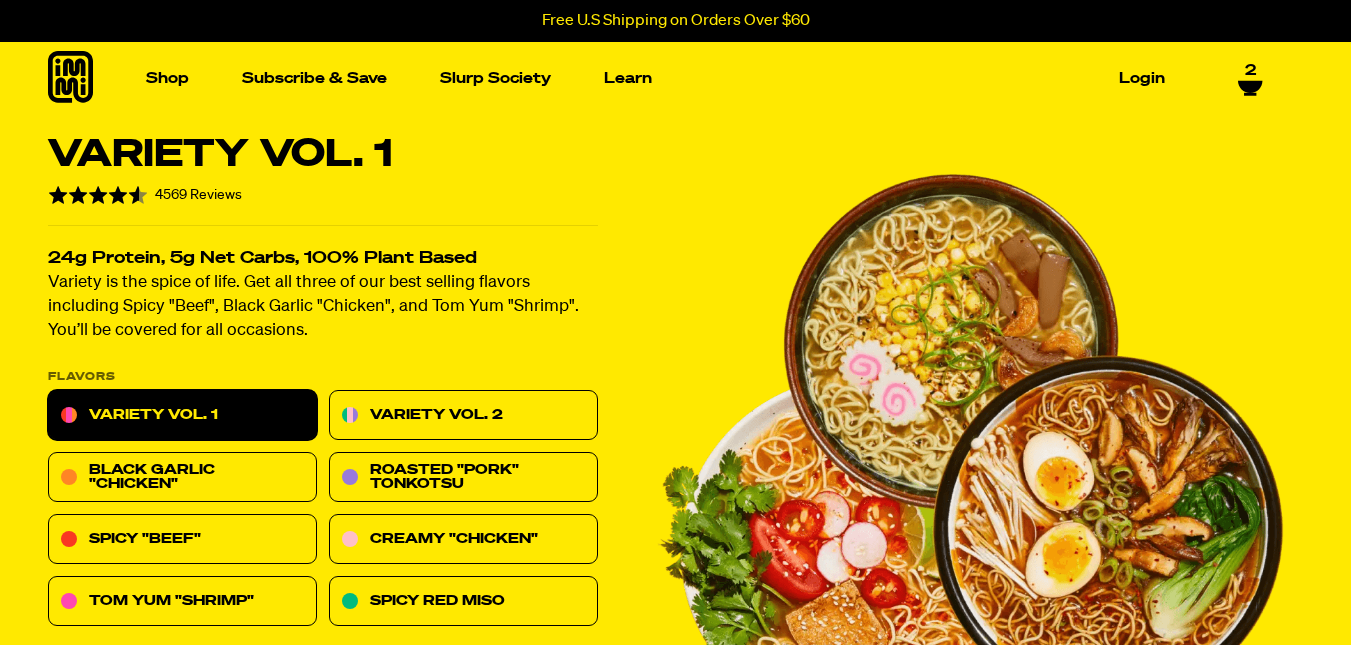 click 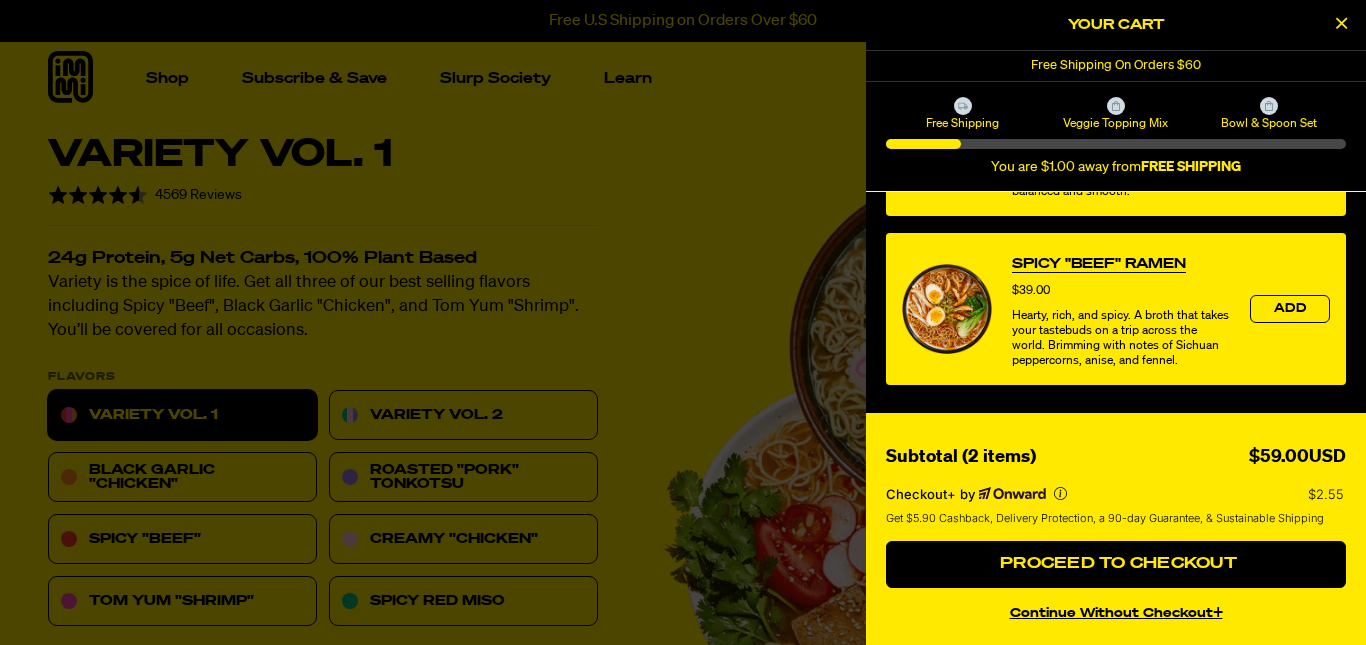 scroll, scrollTop: 1216, scrollLeft: 0, axis: vertical 